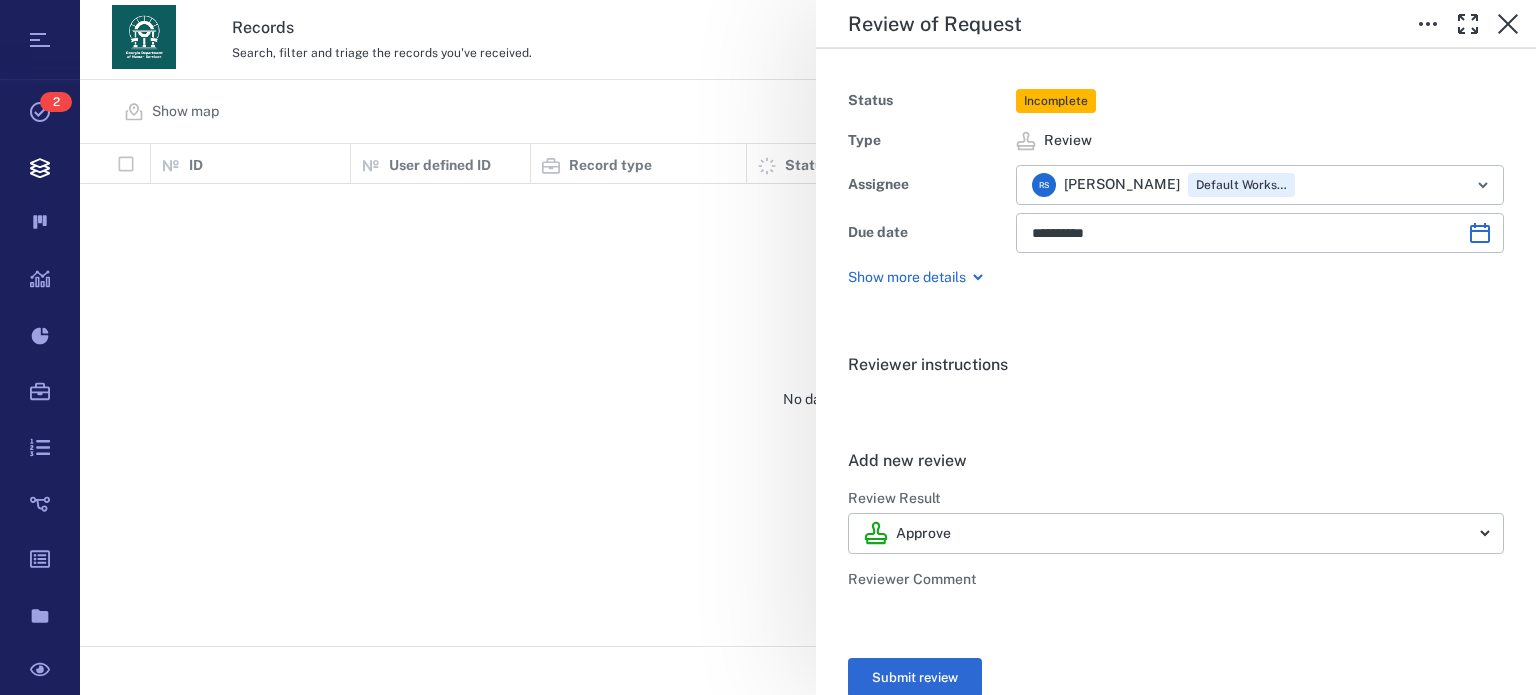 scroll, scrollTop: 0, scrollLeft: 0, axis: both 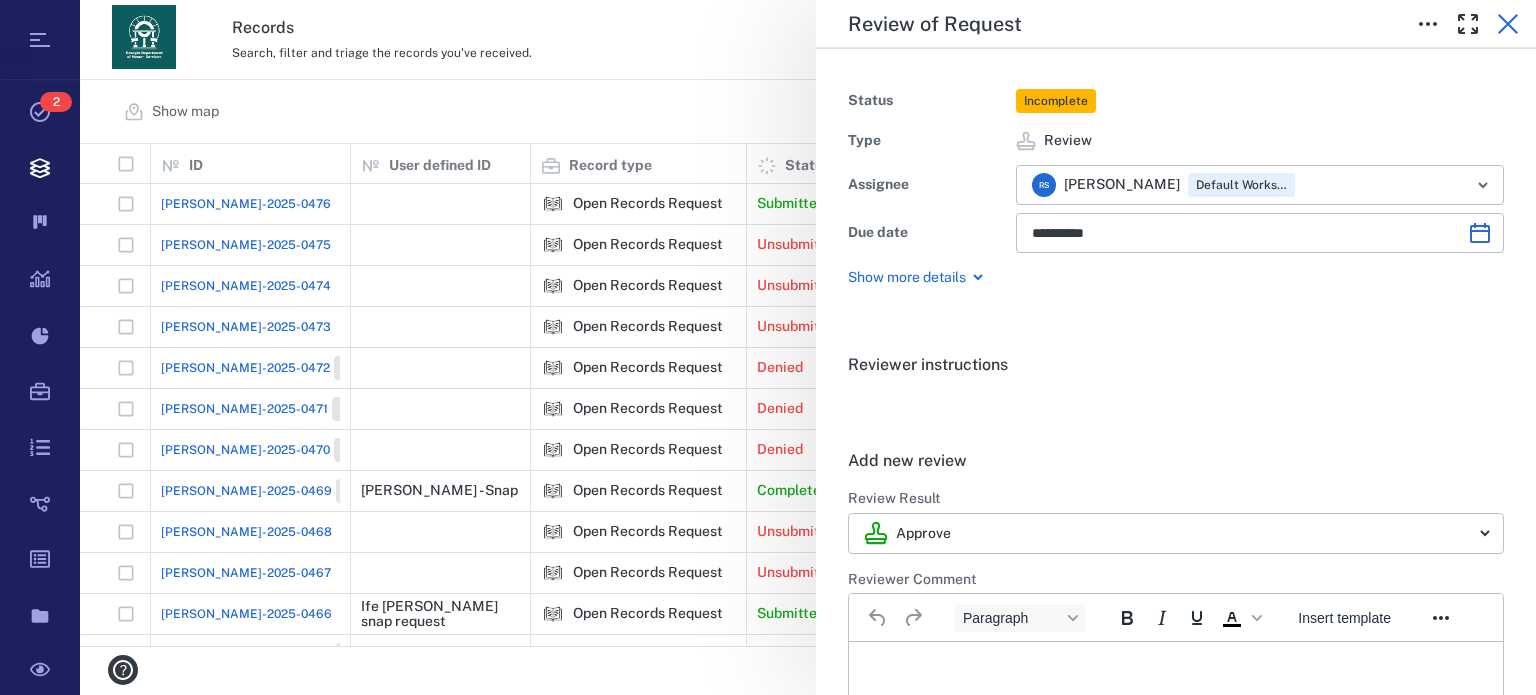 click 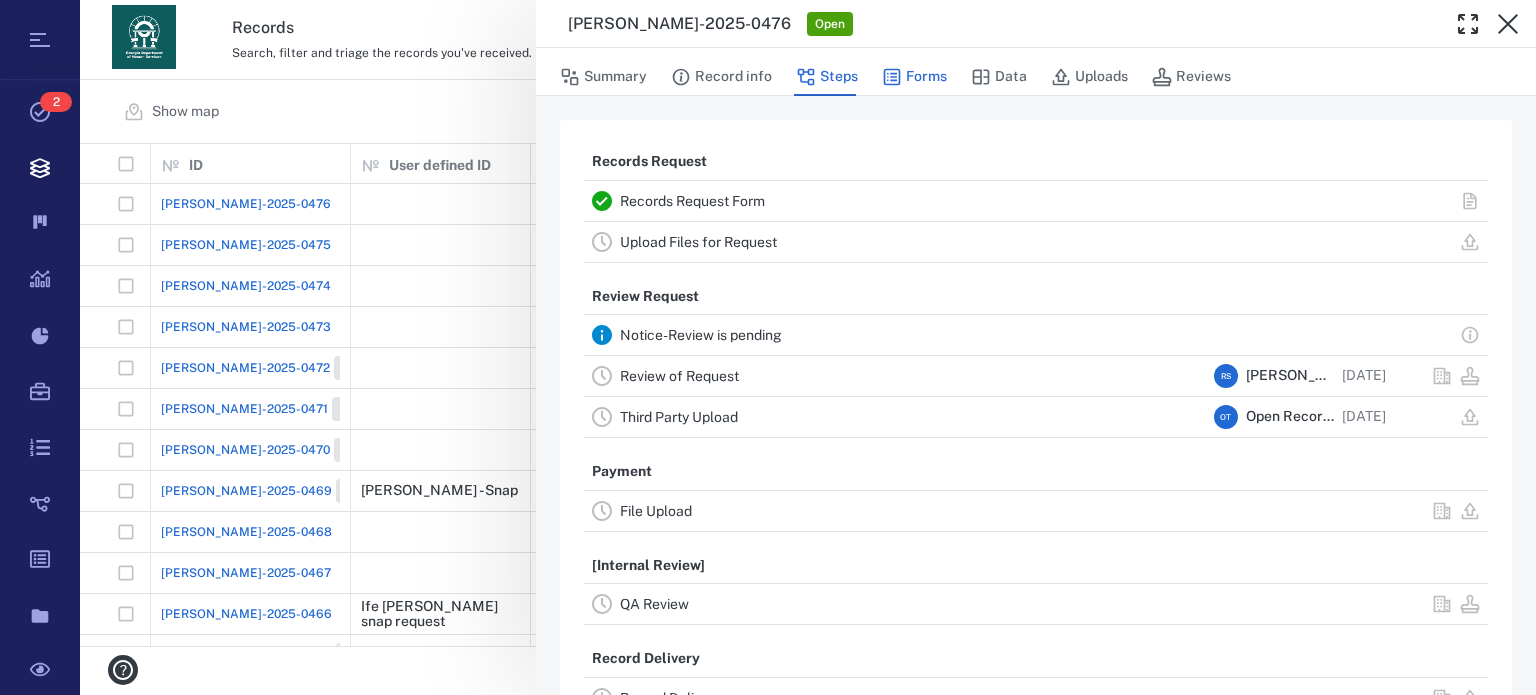 click on "Forms" at bounding box center [914, 77] 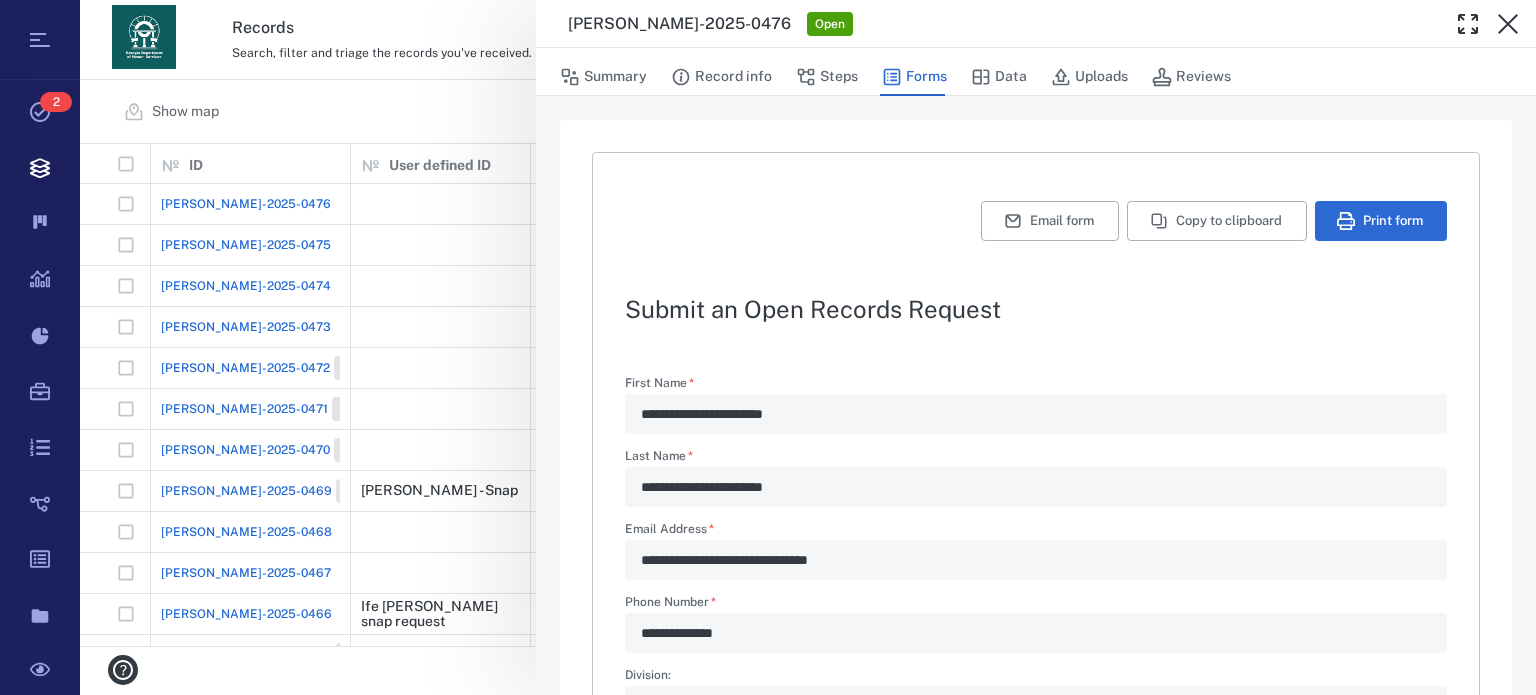 type on "*" 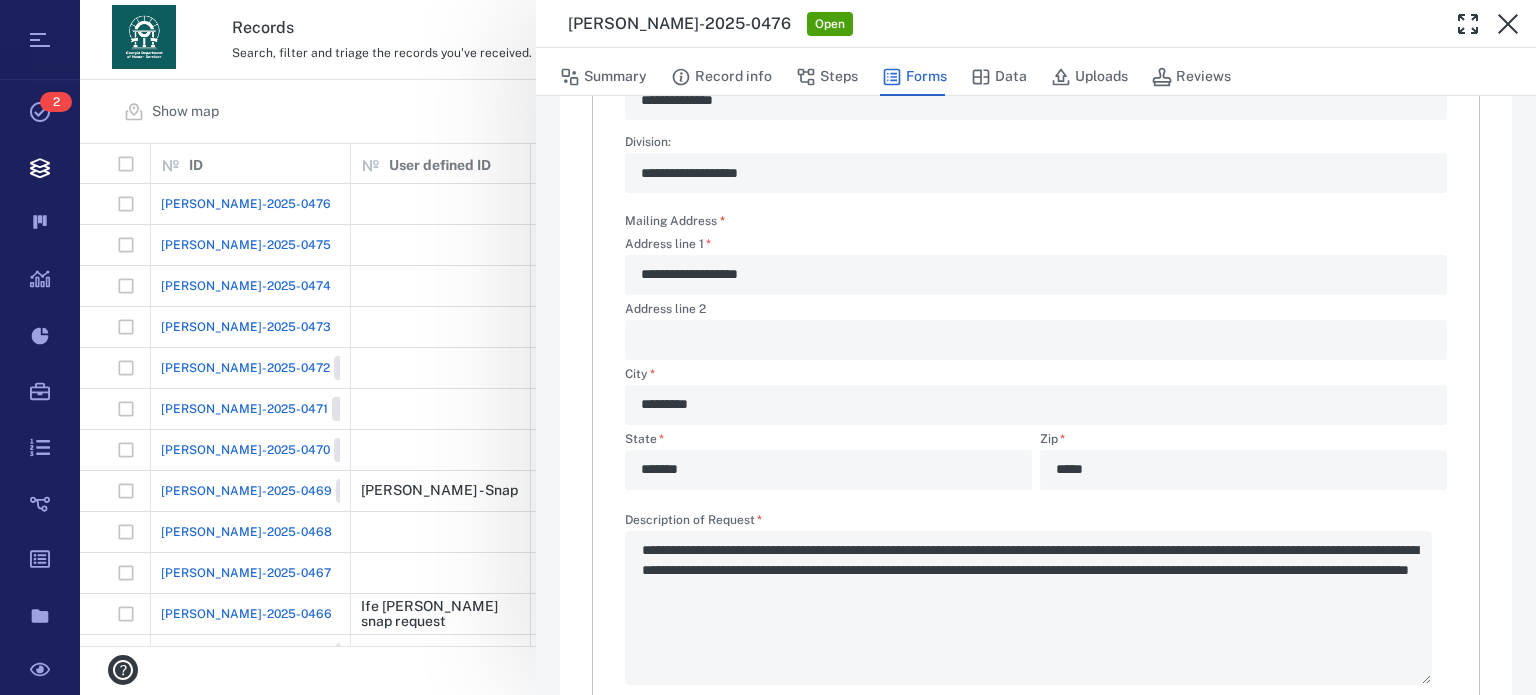 scroll, scrollTop: 695, scrollLeft: 0, axis: vertical 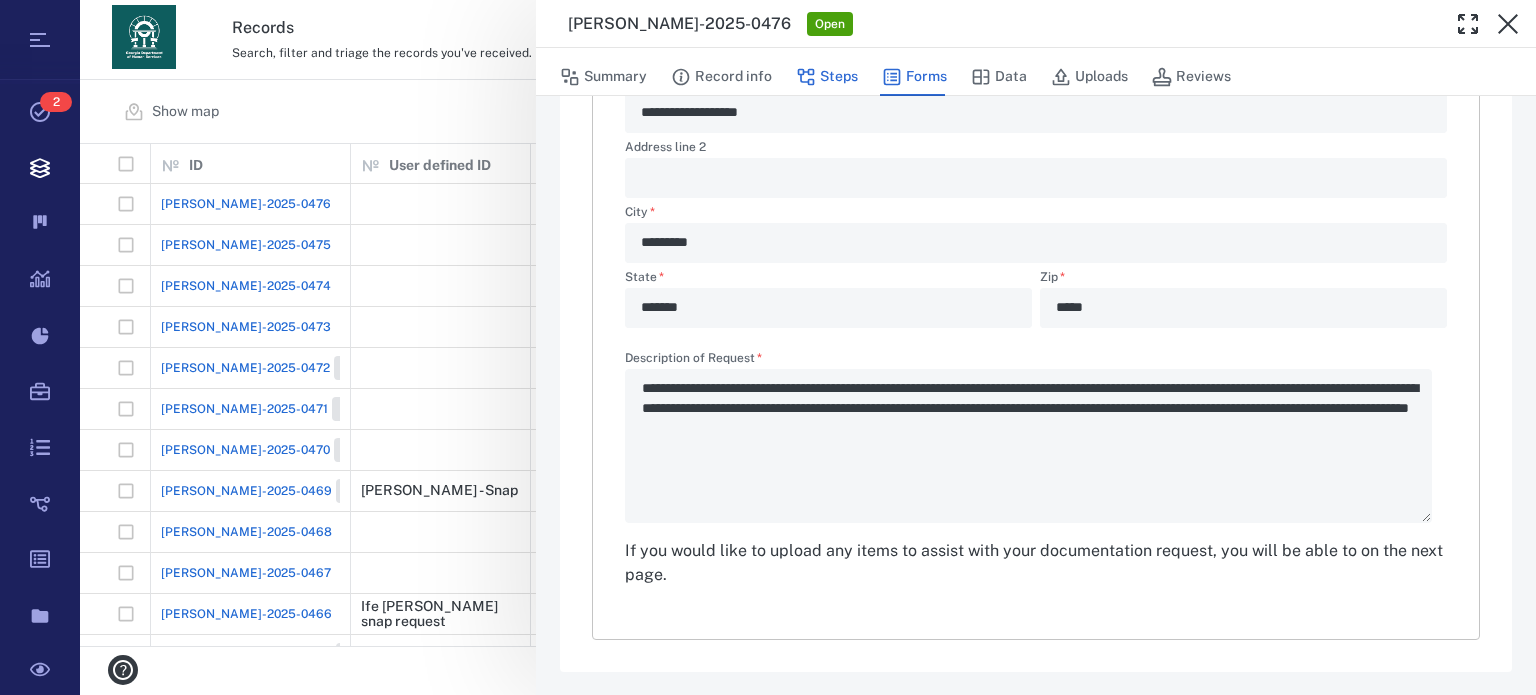 click on "Steps" at bounding box center [827, 77] 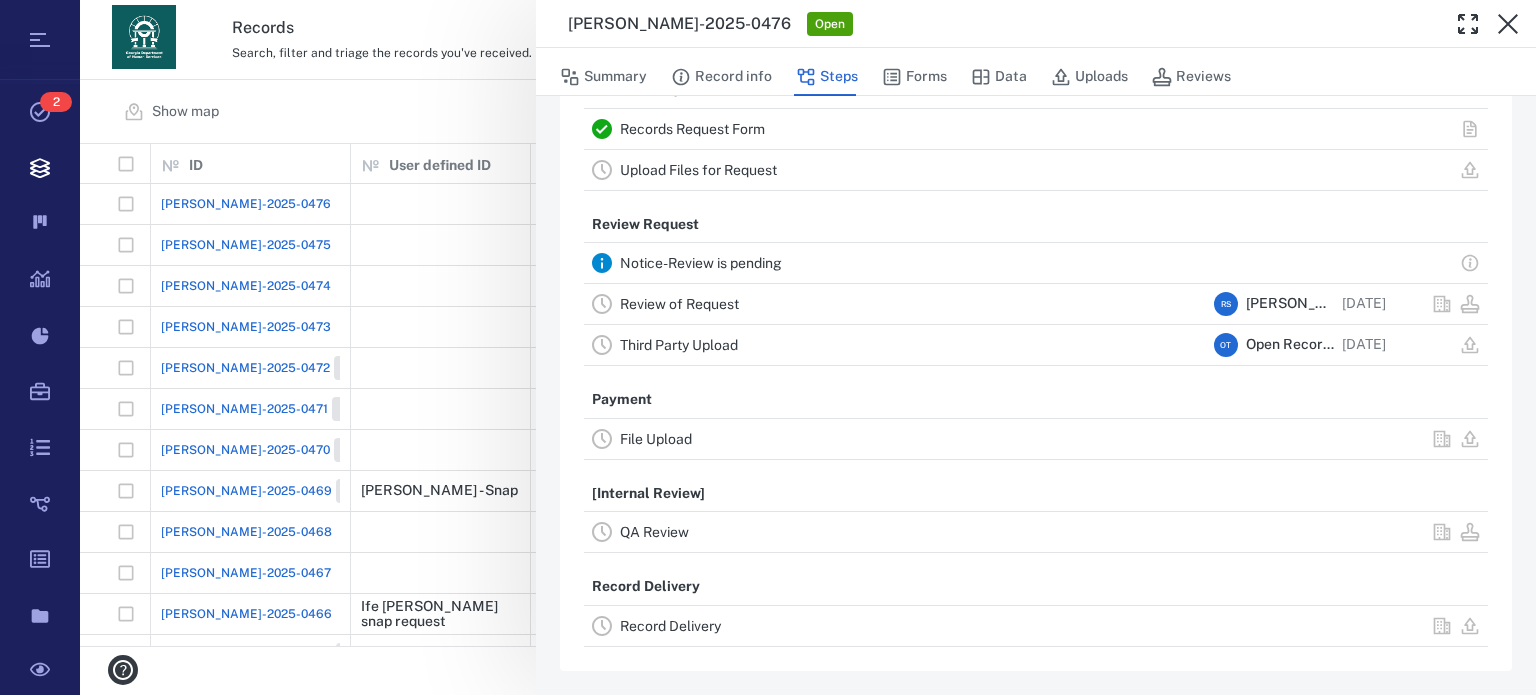 scroll, scrollTop: 69, scrollLeft: 0, axis: vertical 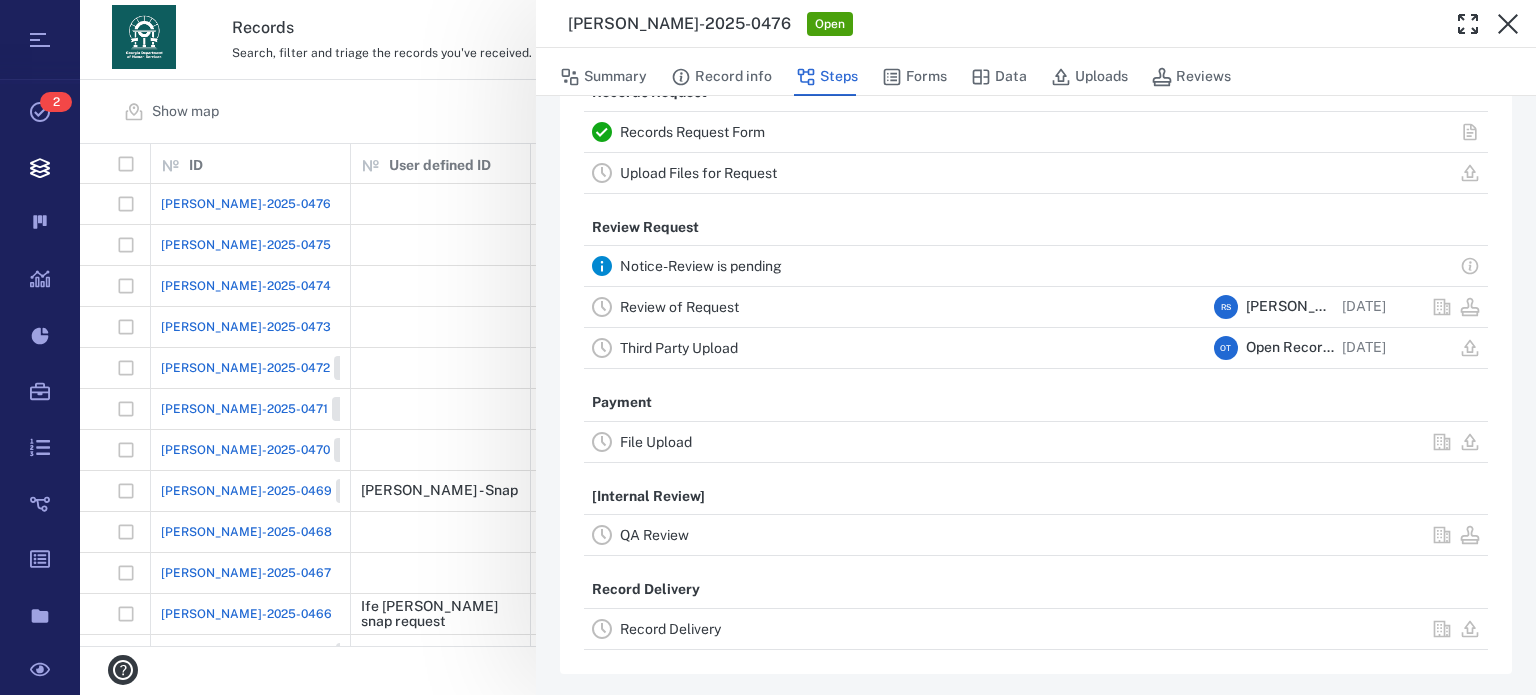 click on "Review of Request" at bounding box center (679, 307) 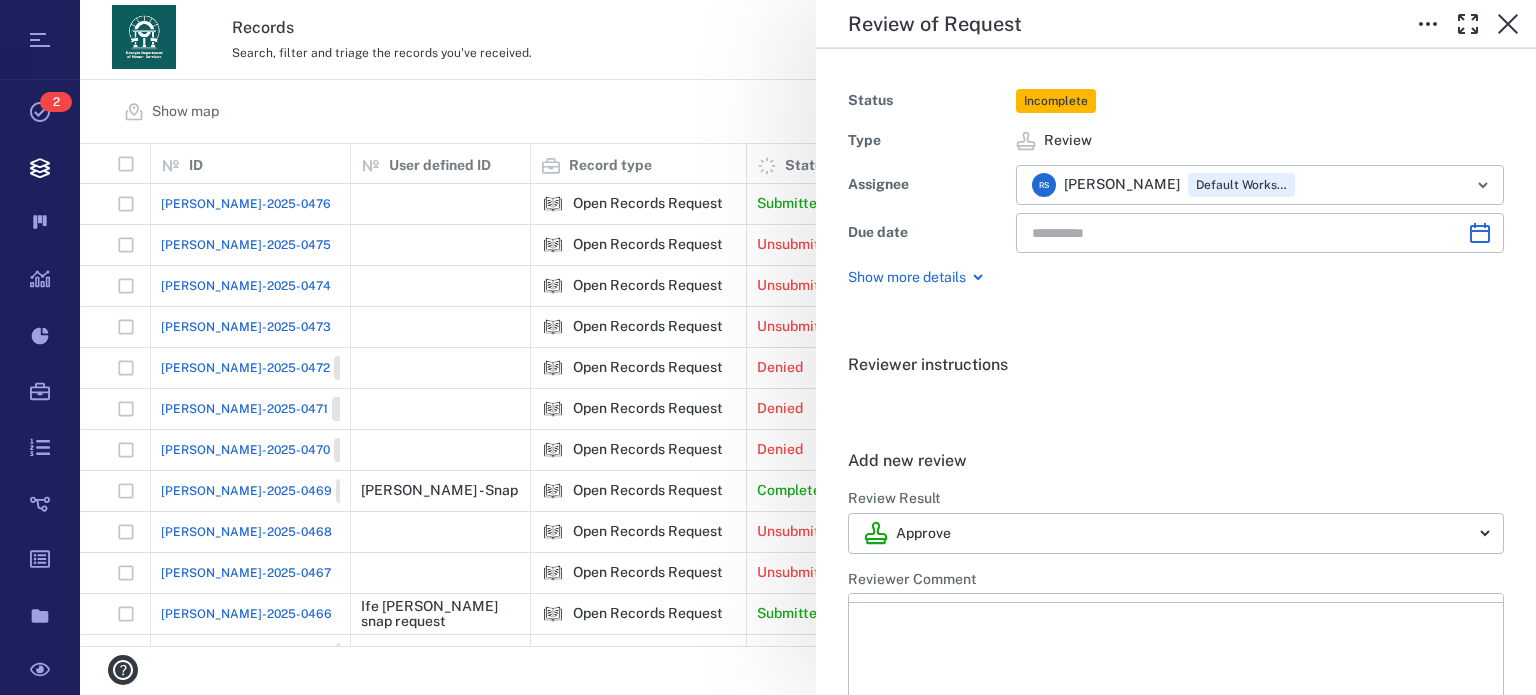 type on "**********" 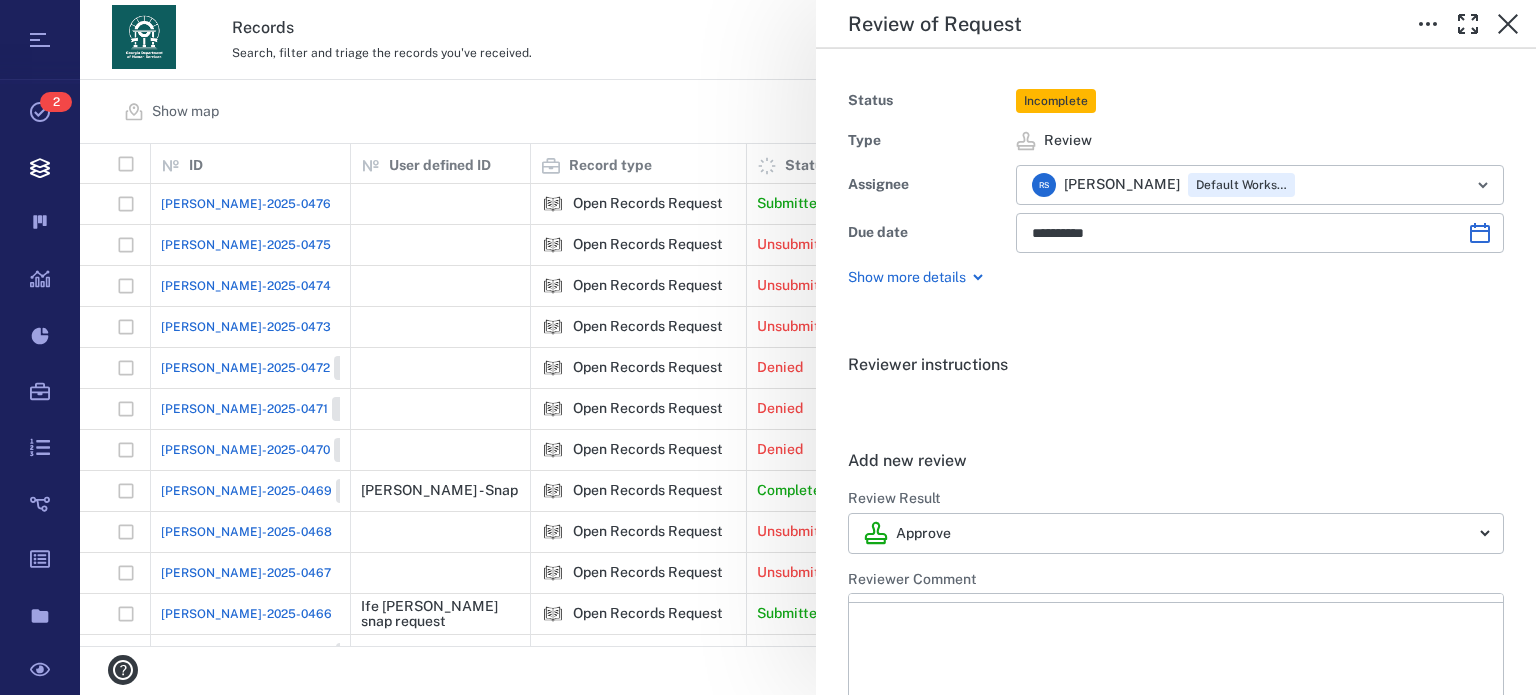 scroll, scrollTop: 0, scrollLeft: 0, axis: both 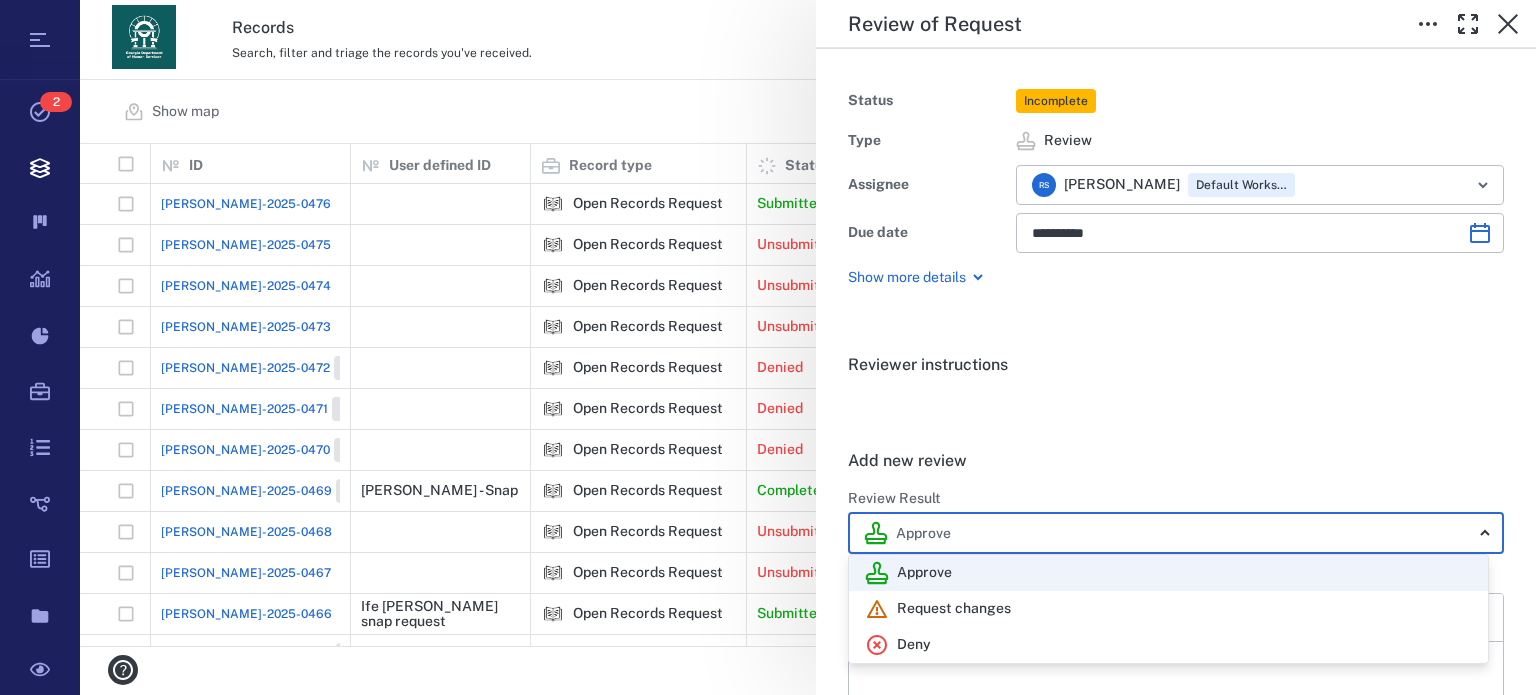click on "Tasks 2 Records Boards Dashboard Reports Record types Guide steps Rules Form builder Documents Sandbox Records Search, filter and triage the records you've received. View archive R S Show map Search Filters Presets Add record ID 1 User defined ID 1 Record type 1 Status 1 Completion % 1 Assignees Due date 1 Tags Priority 1 [PERSON_NAME]-2025-0476 Open Records Request Submitted 14% (1/7) O T Open Records Team +1 [PERSON_NAME]-2025-0475 Open Records Request Unsubmitted 0% (0/7) [PERSON_NAME]-2025-0474 Open Records Request Unsubmitted 0% (0/7) [PERSON_NAME]-2025-0473 Open Records Request Unsubmitted 0% (0/7) [PERSON_NAME]-2025-0472 Closed Open Records Request Denied 28% (2/7) O T Open Records Team +1 [PERSON_NAME]-2025-0471 Closed Open Records Request Denied 28% (2/7) O T Open Records Team +1 [PERSON_NAME]-2025-0470 Closed Open Records Request Denied 42% (3/7) O T Open Records Team +1 [PERSON_NAME]-2025-0469 Closed [PERSON_NAME] - Snap Open Records Request Completed 28% (2/7) O T Open Records Team [PERSON_NAME]-2025-0468 Open Records Request Unsubmitted 0% (0/7) [PERSON_NAME]-2025-0467 Open Records Request" at bounding box center (768, 347) 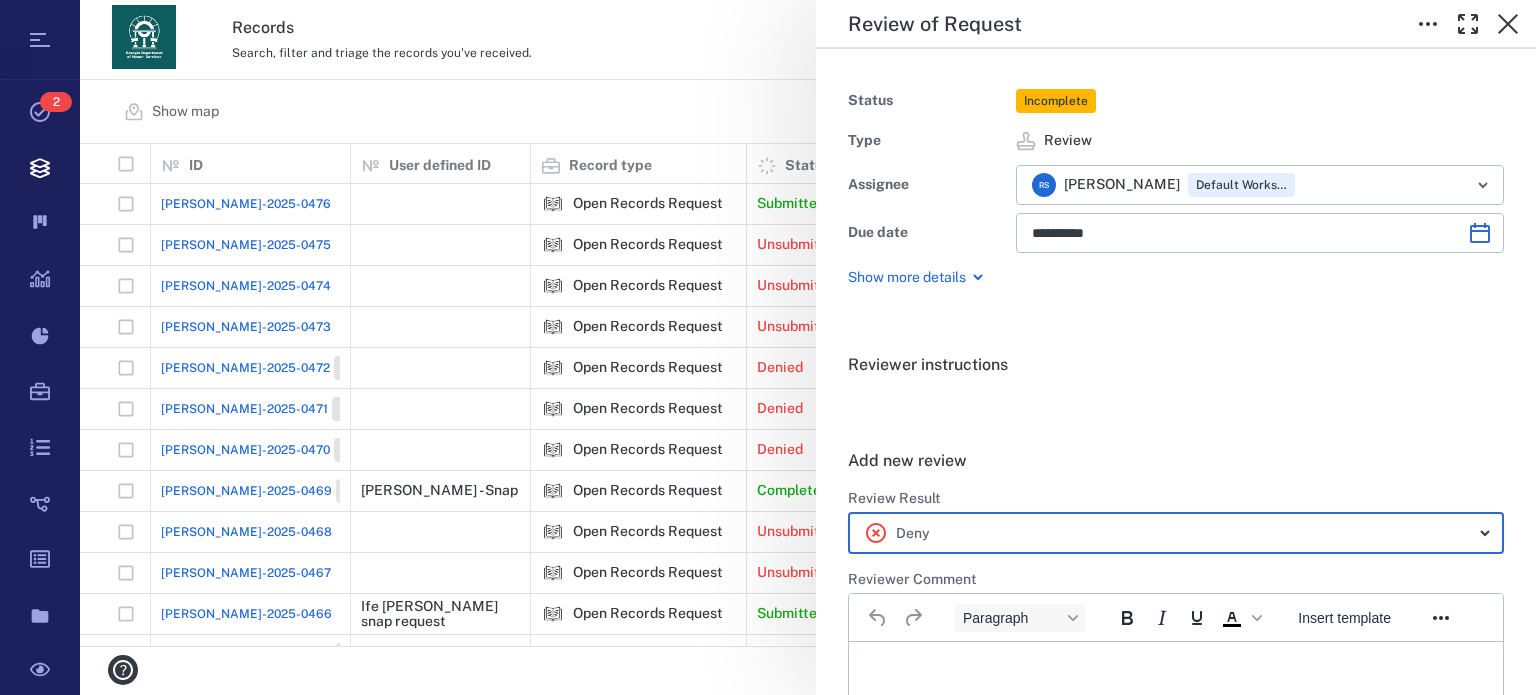 click at bounding box center [1176, 667] 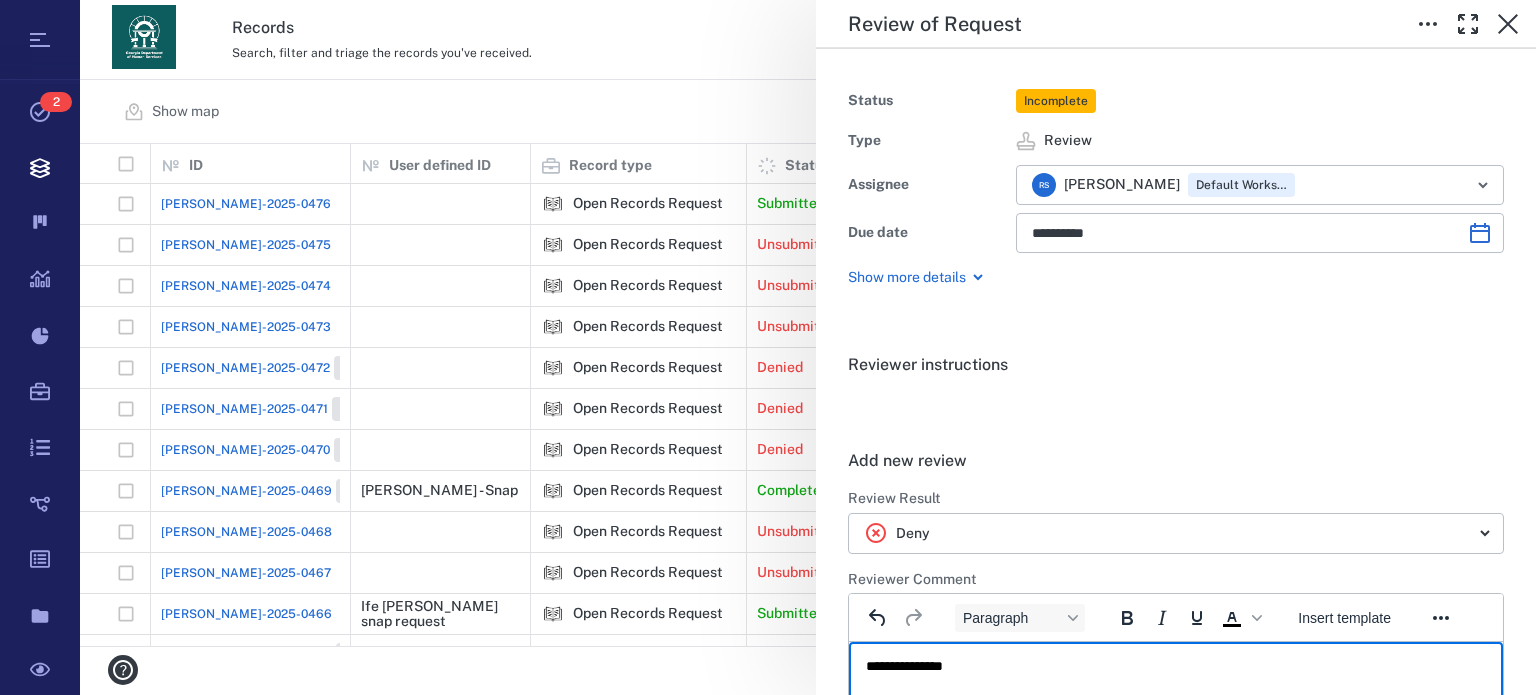 scroll, scrollTop: 481, scrollLeft: 0, axis: vertical 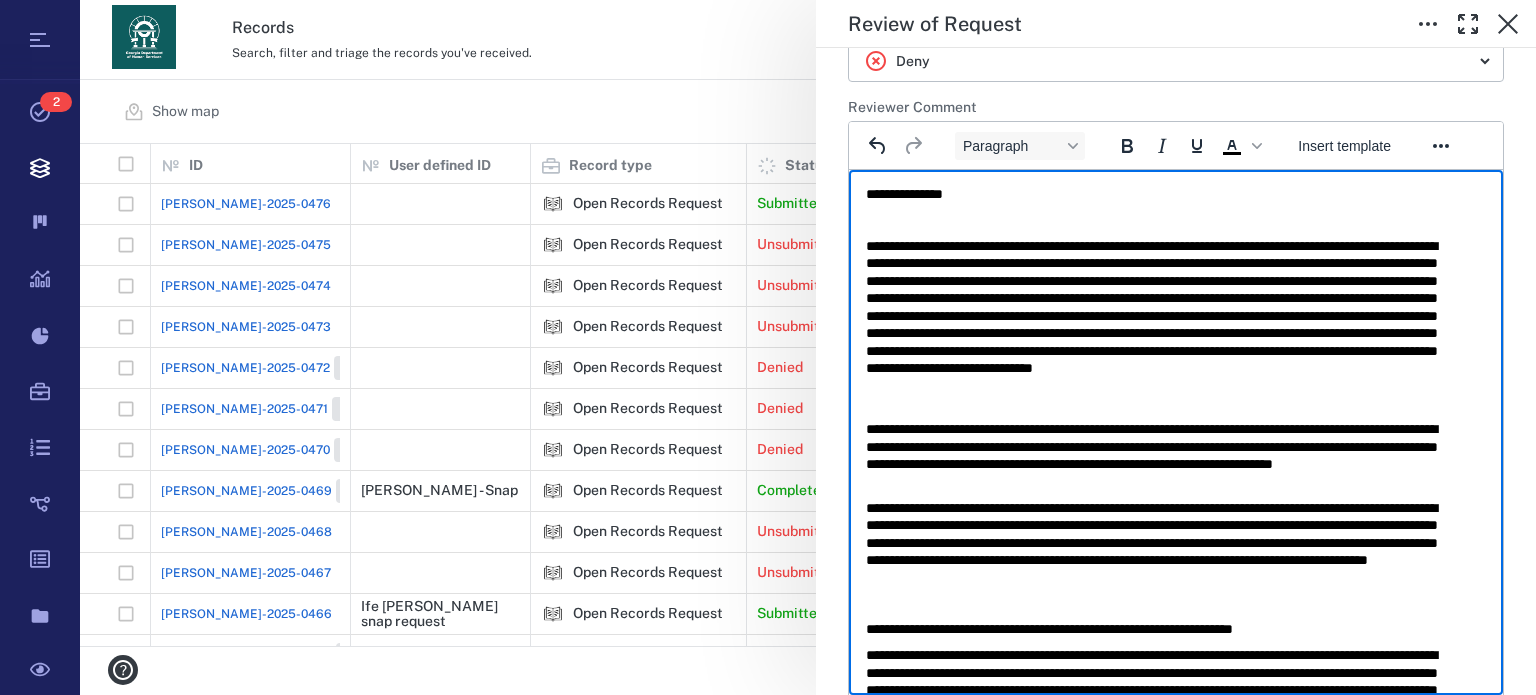 click on "**********" at bounding box center (1161, 195) 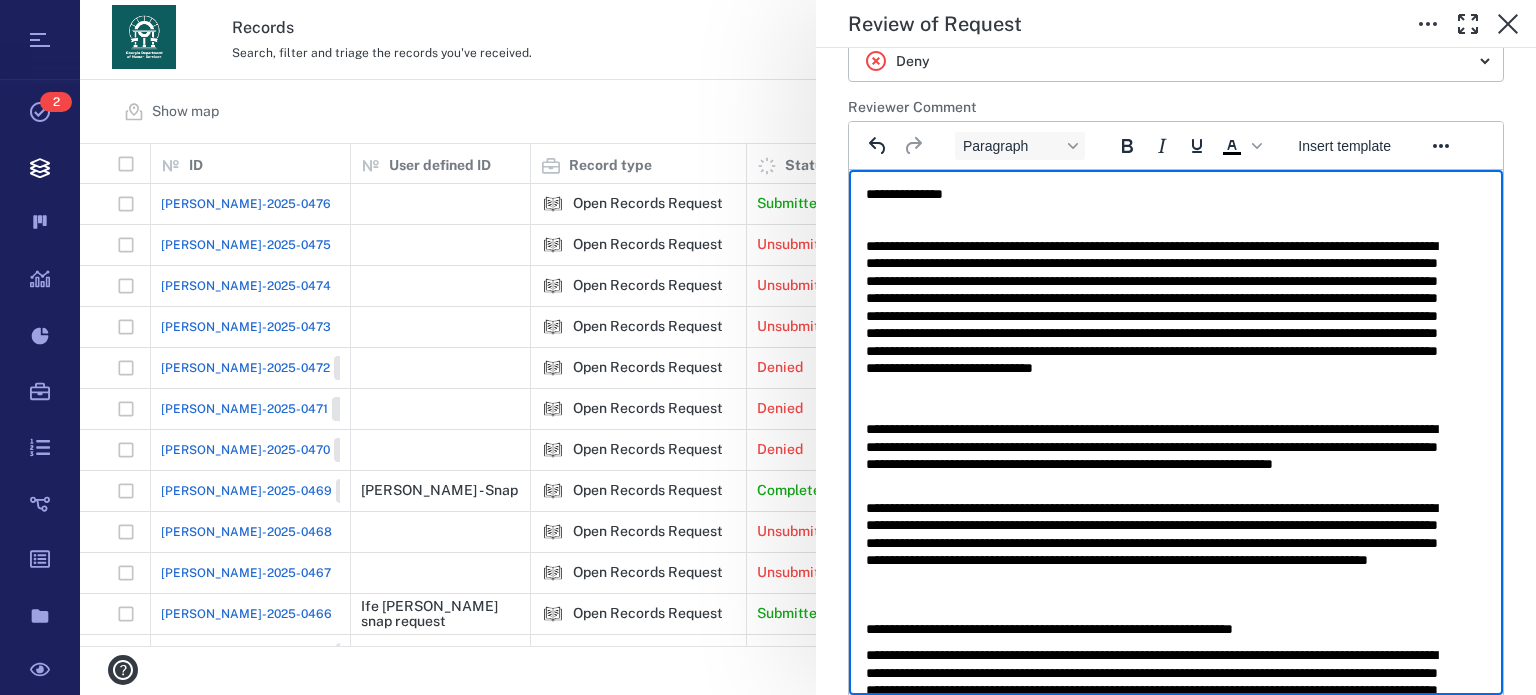 click on "**********" at bounding box center (1176, 681) 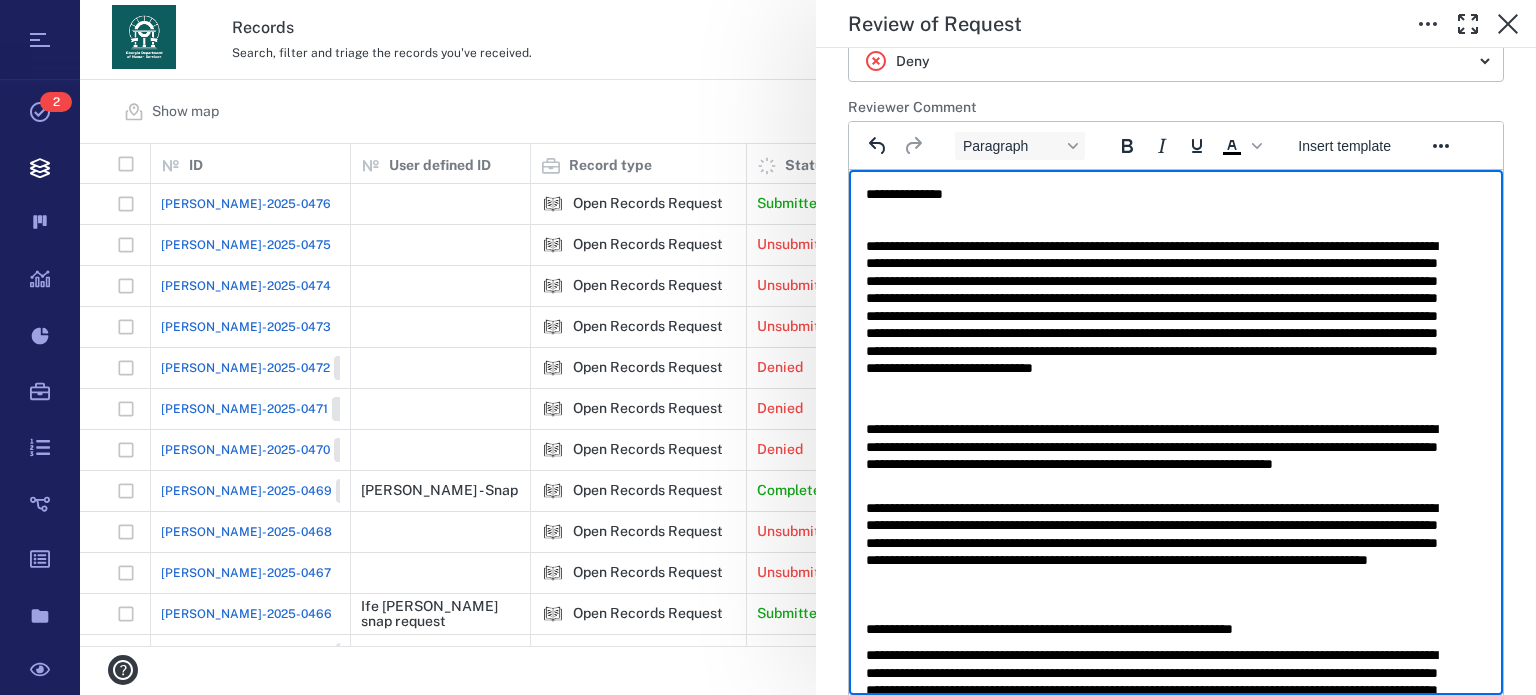 type 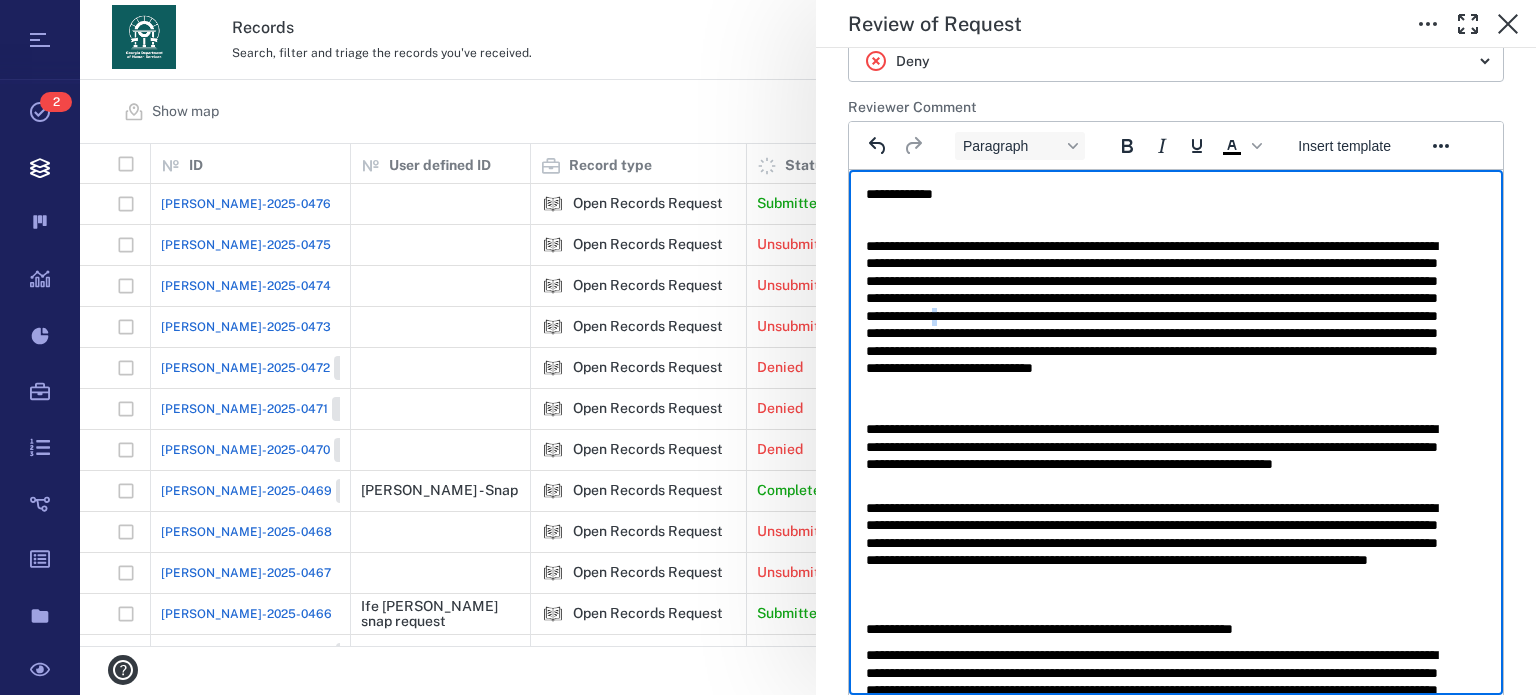 drag, startPoint x: 987, startPoint y: 329, endPoint x: 990, endPoint y: 339, distance: 10.440307 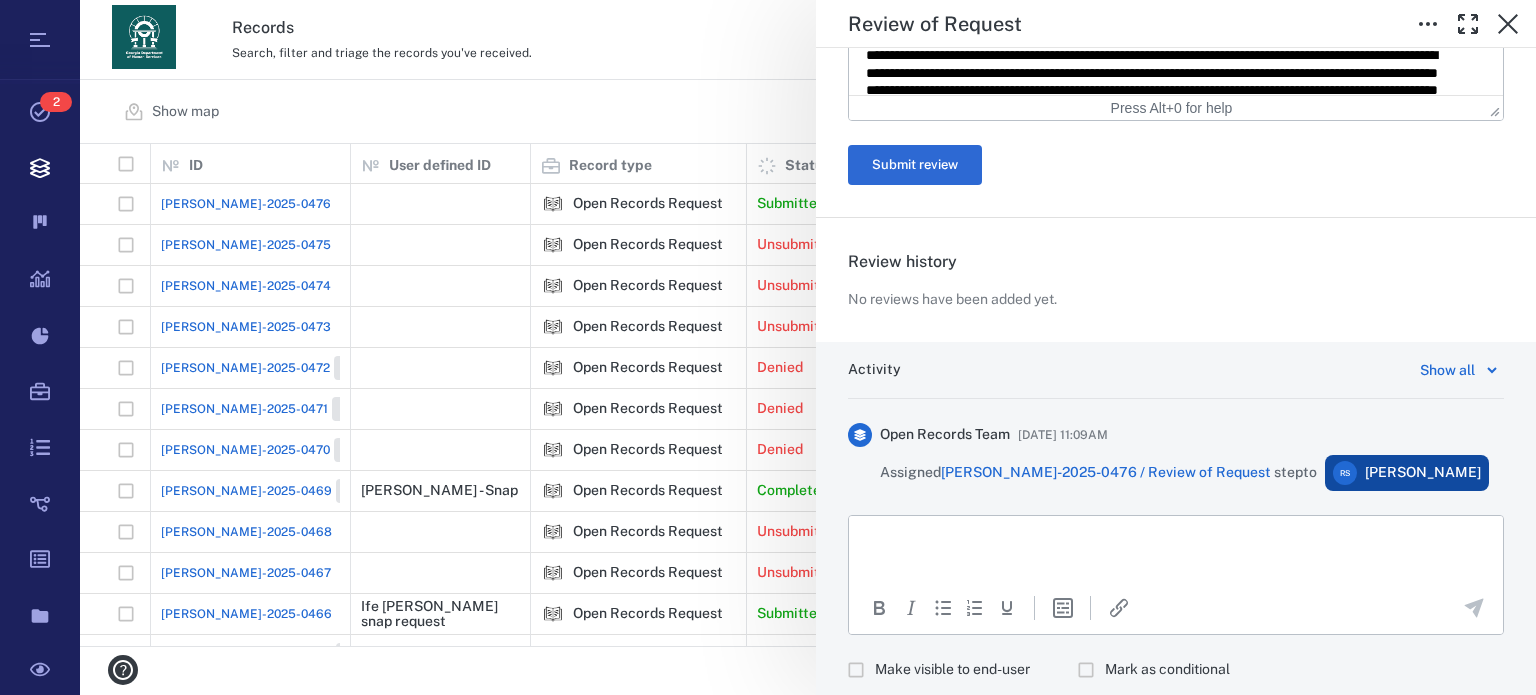 scroll, scrollTop: 1129, scrollLeft: 0, axis: vertical 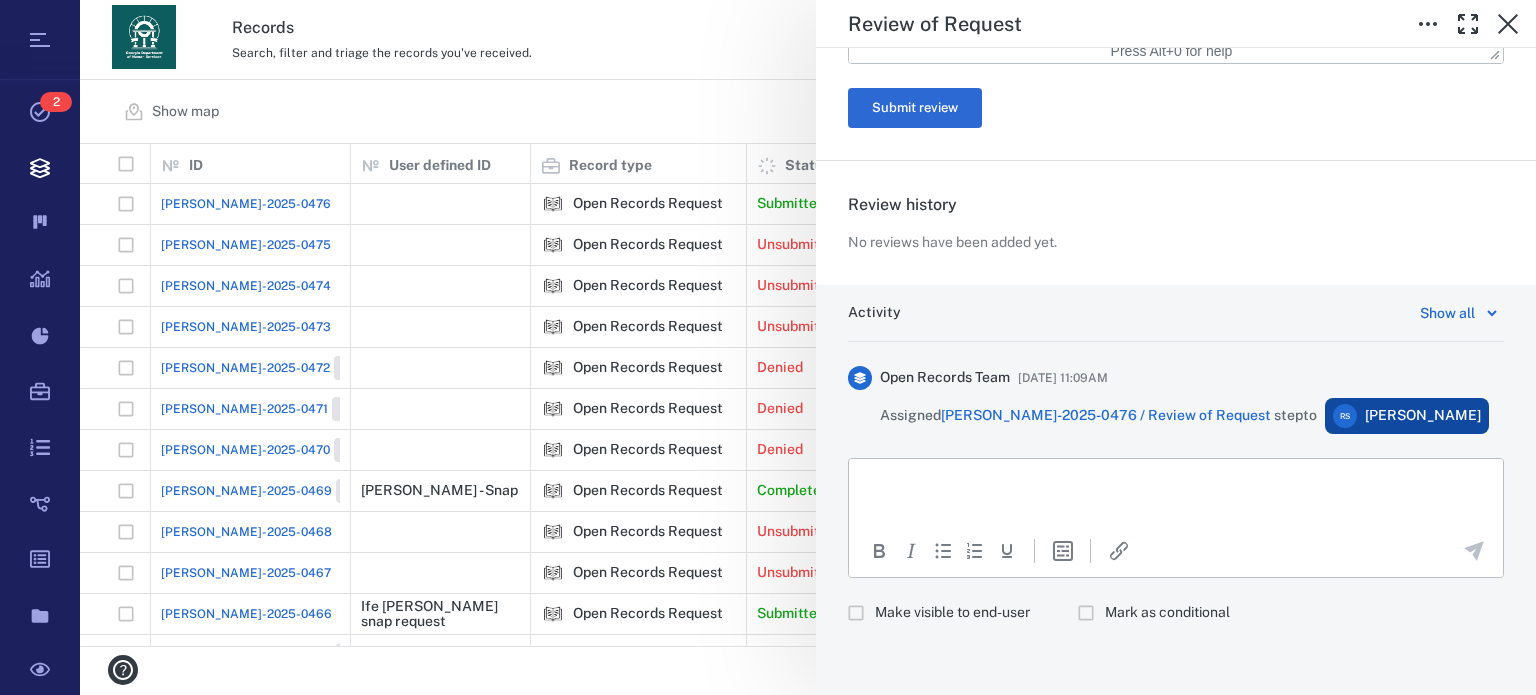 click at bounding box center (1176, 484) 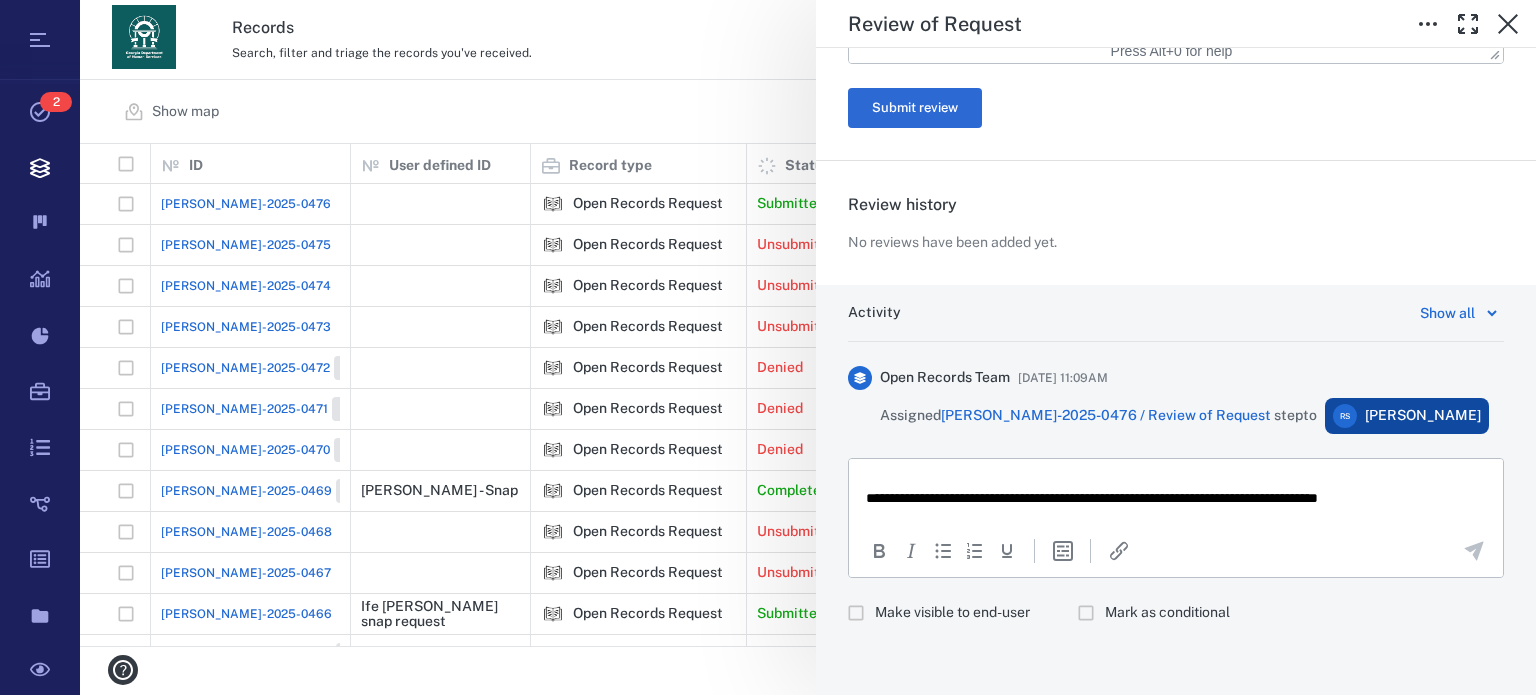 scroll, scrollTop: 778, scrollLeft: 0, axis: vertical 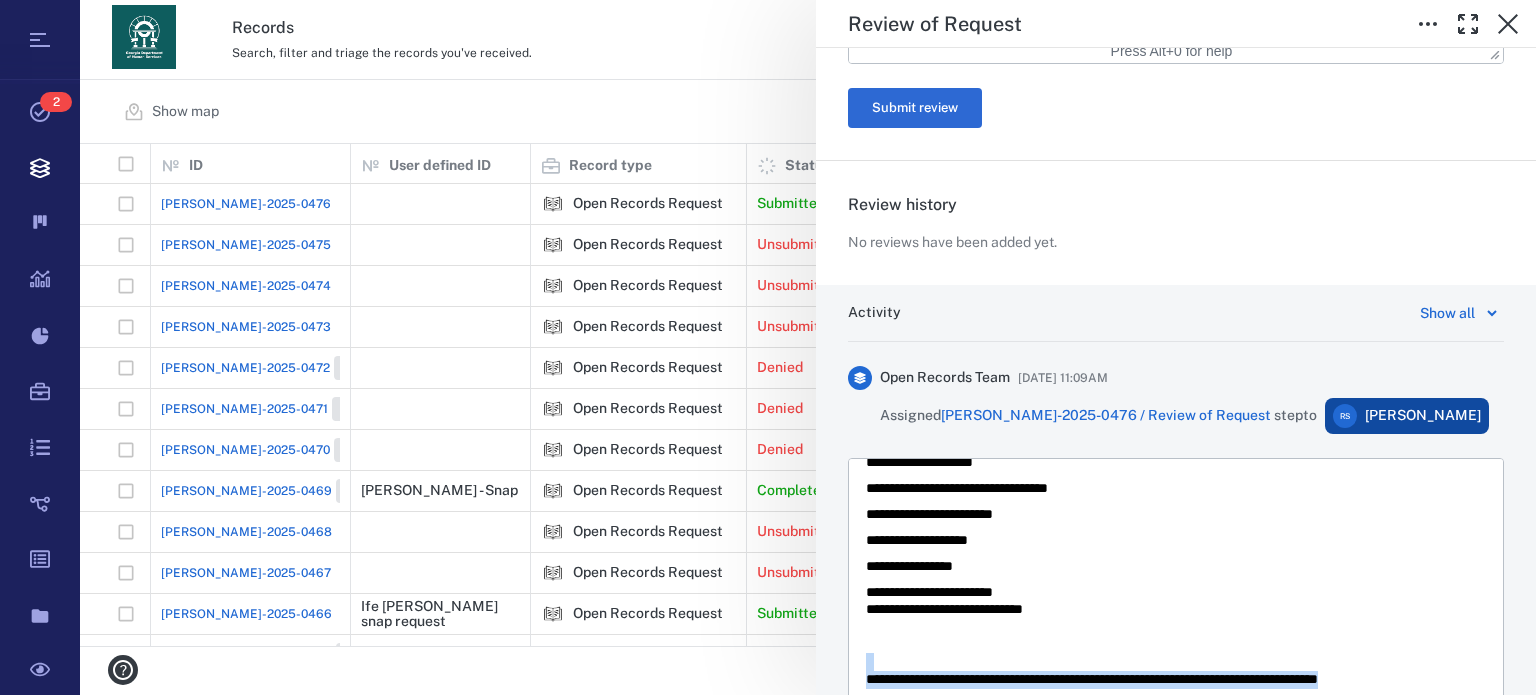drag, startPoint x: 1411, startPoint y: 674, endPoint x: 1649, endPoint y: 1122, distance: 507.2948 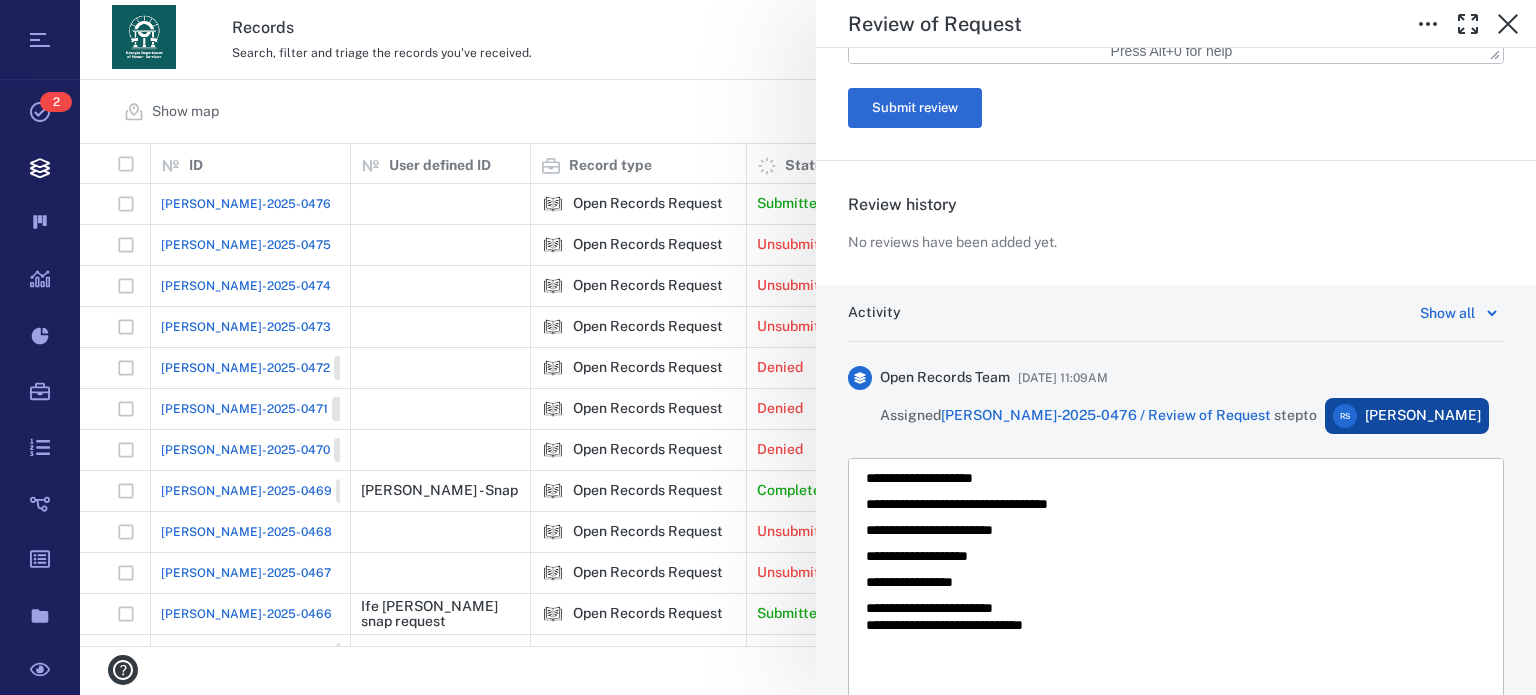 scroll, scrollTop: 760, scrollLeft: 0, axis: vertical 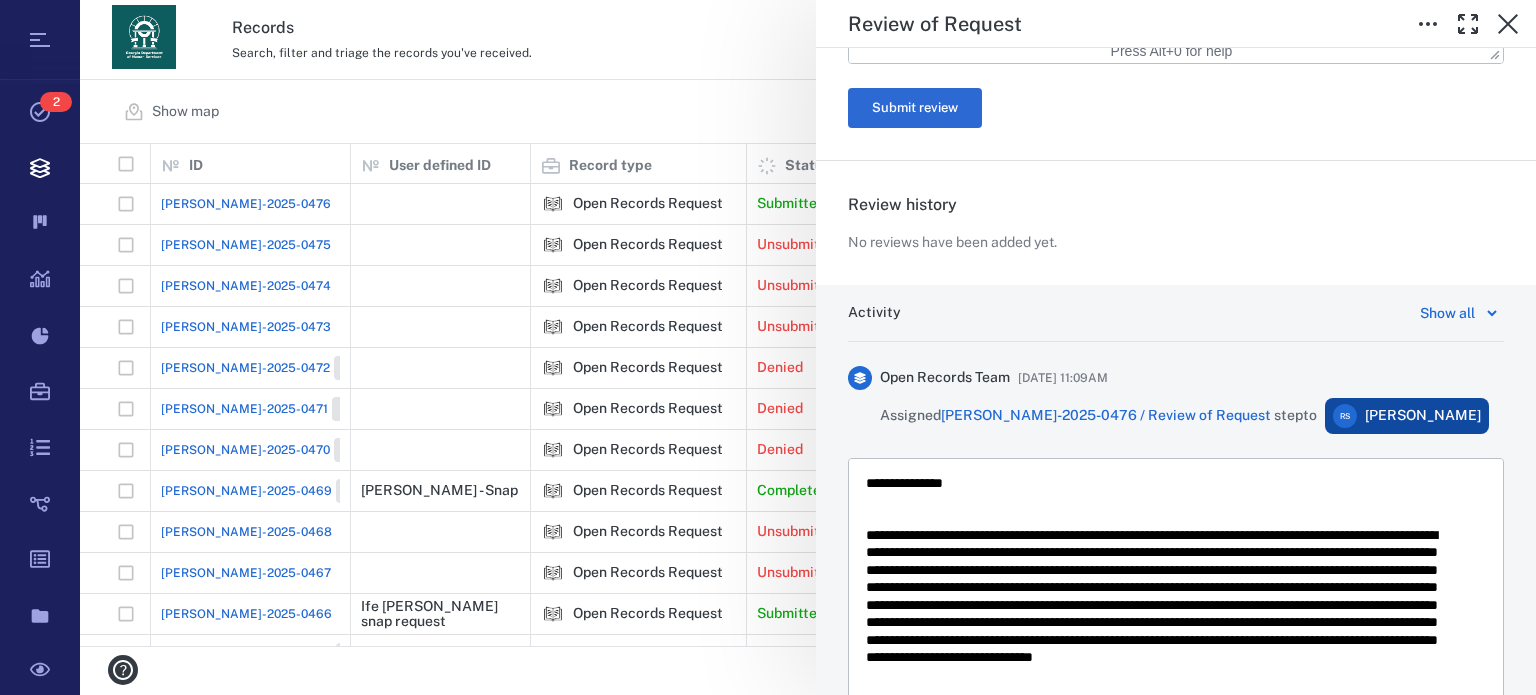 click on "**********" at bounding box center (1161, 484) 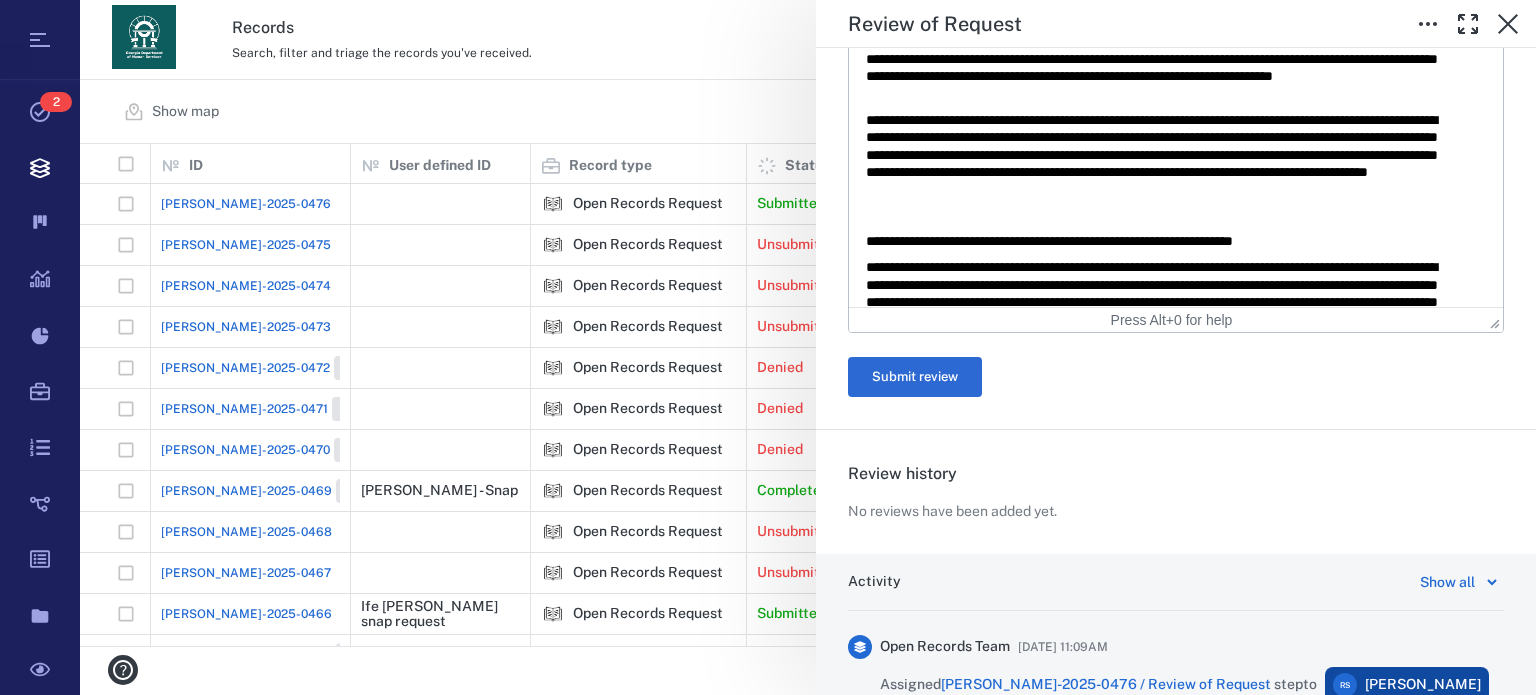 scroll, scrollTop: 858, scrollLeft: 0, axis: vertical 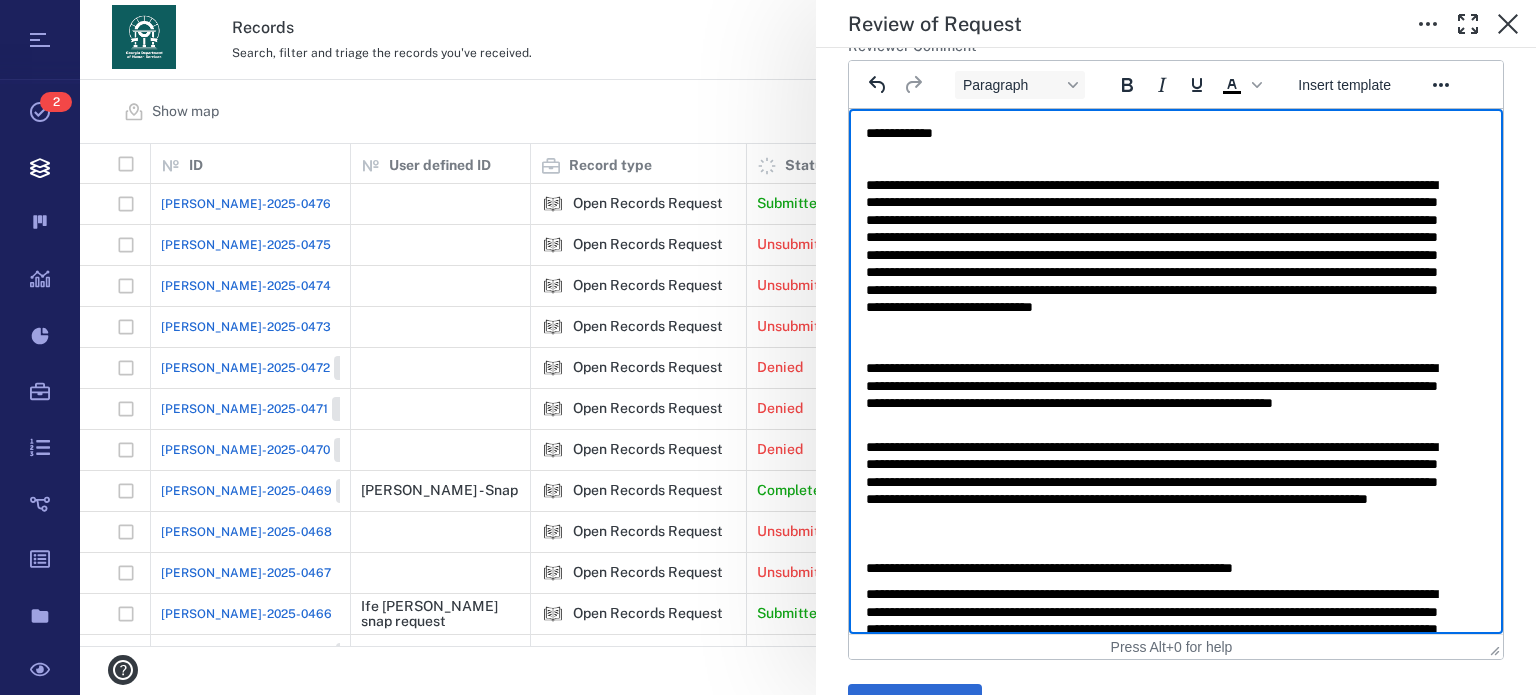 drag, startPoint x: 1472, startPoint y: 623, endPoint x: 1472, endPoint y: 297, distance: 326 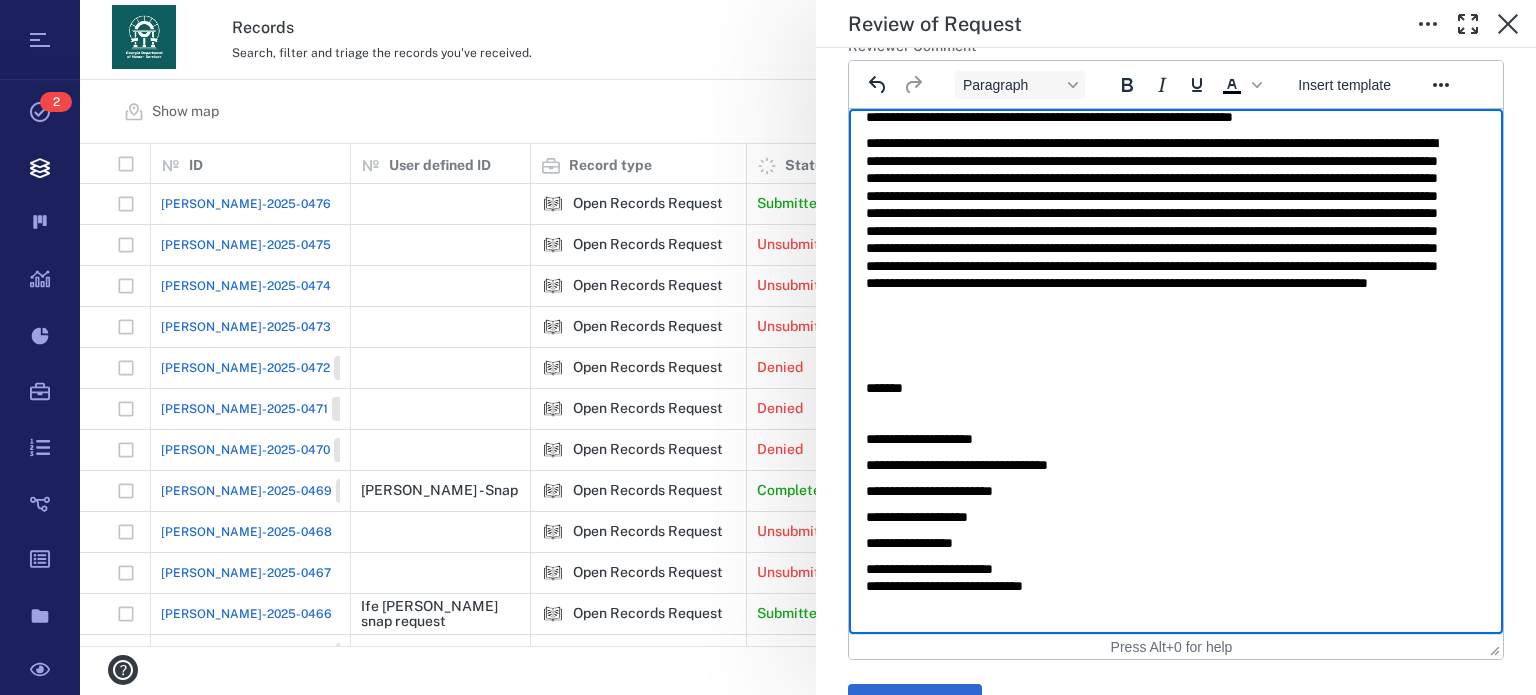 scroll, scrollTop: 497, scrollLeft: 0, axis: vertical 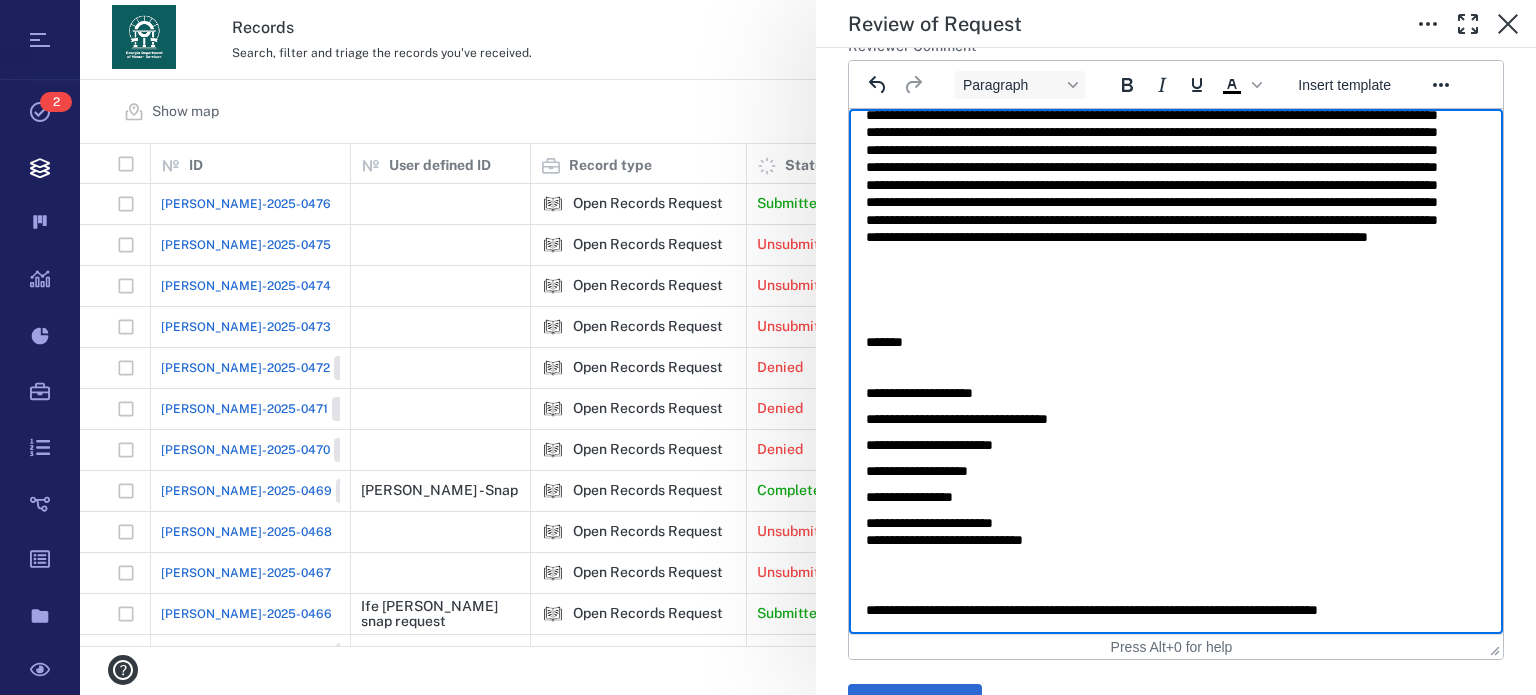 click on "**********" at bounding box center (1161, 601) 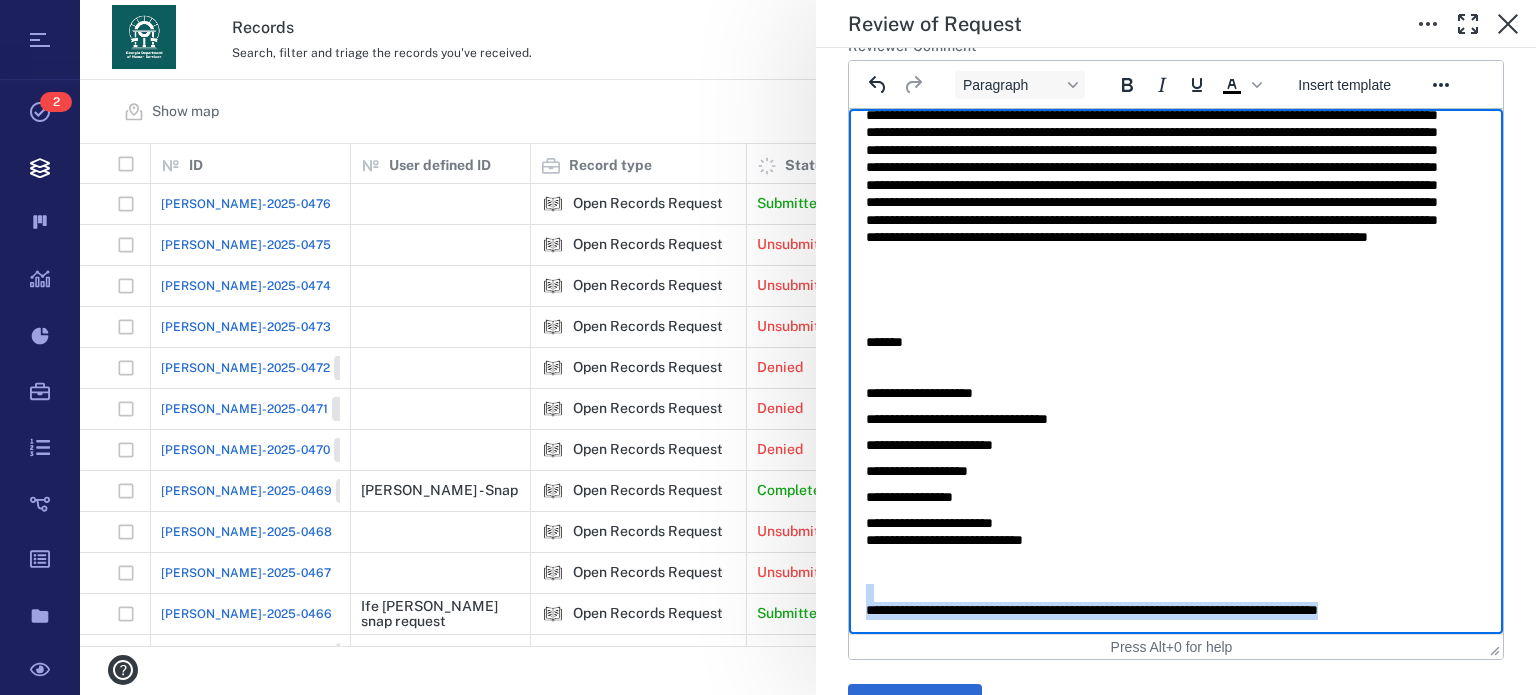 drag, startPoint x: 1413, startPoint y: 618, endPoint x: 676, endPoint y: 583, distance: 737.8306 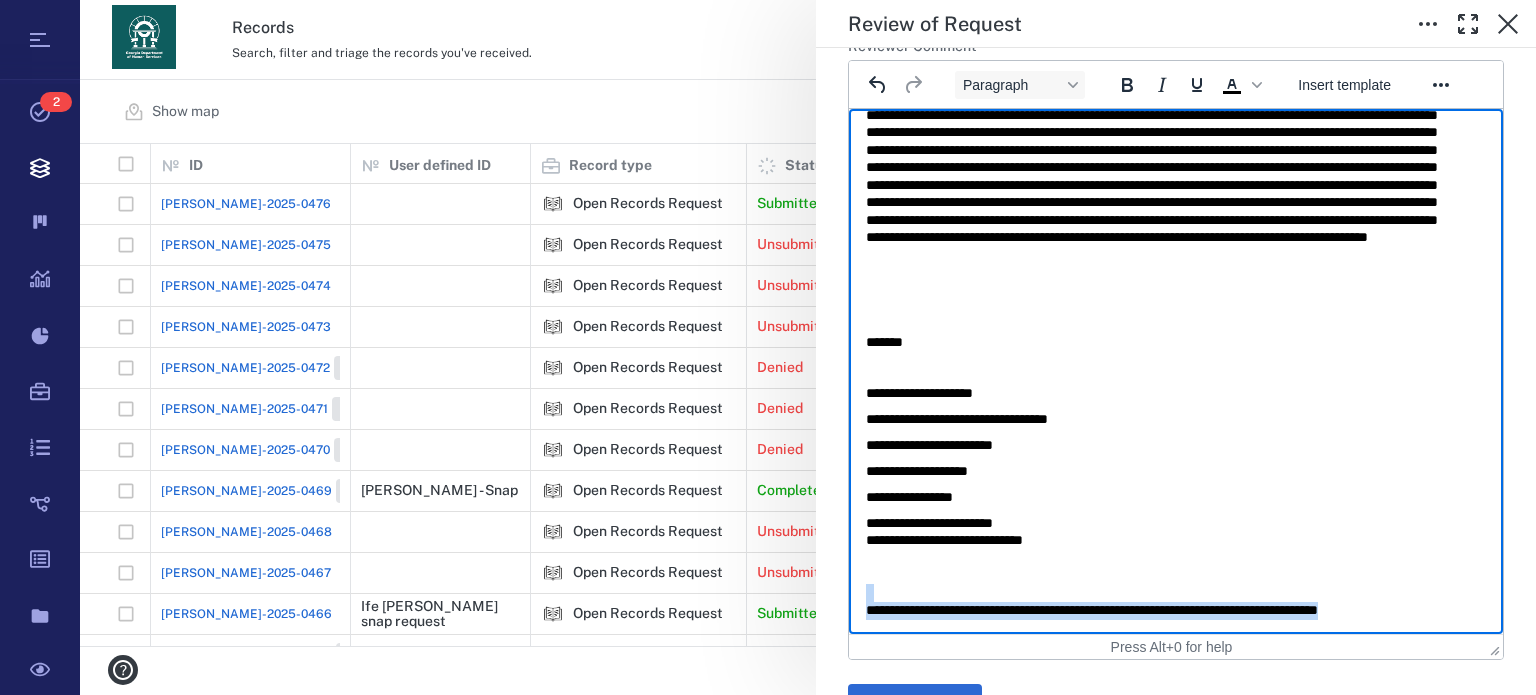 scroll, scrollTop: 480, scrollLeft: 0, axis: vertical 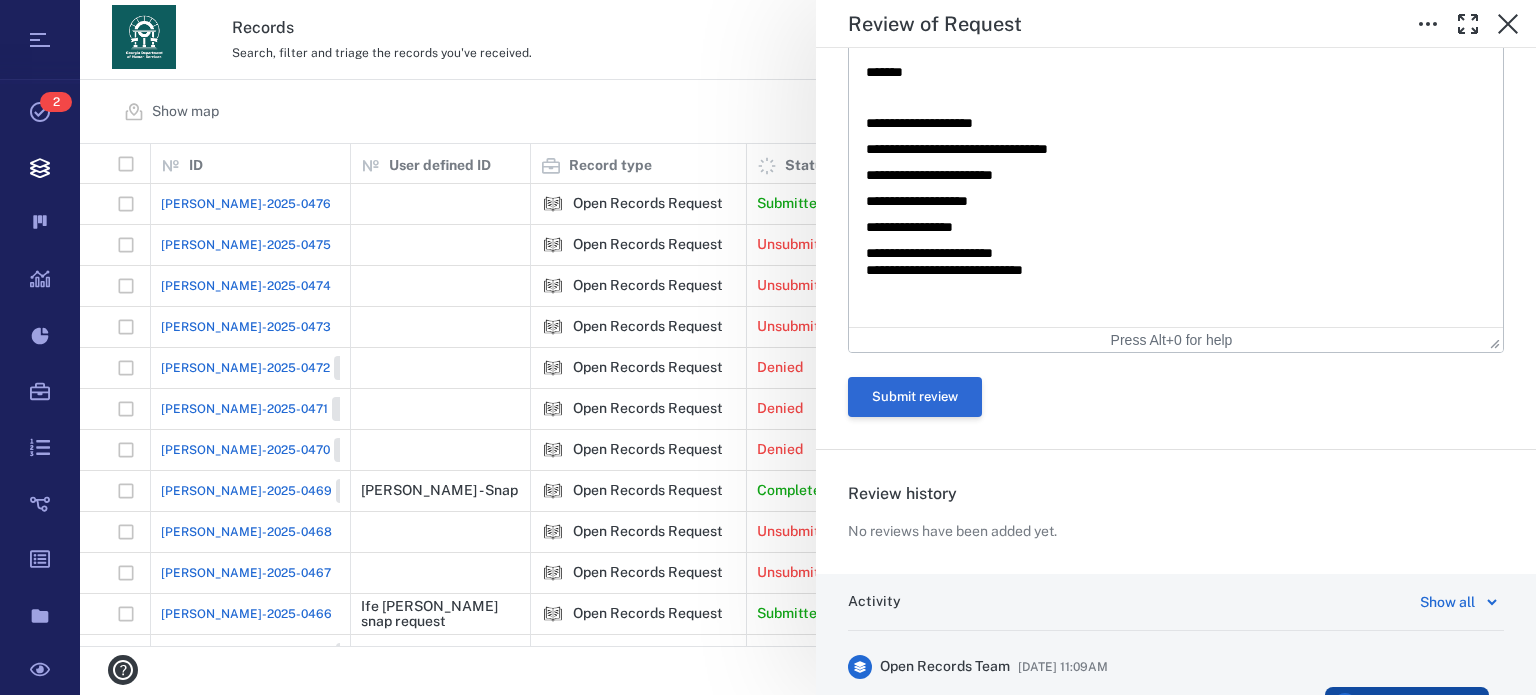 click on "Submit review" at bounding box center (915, 397) 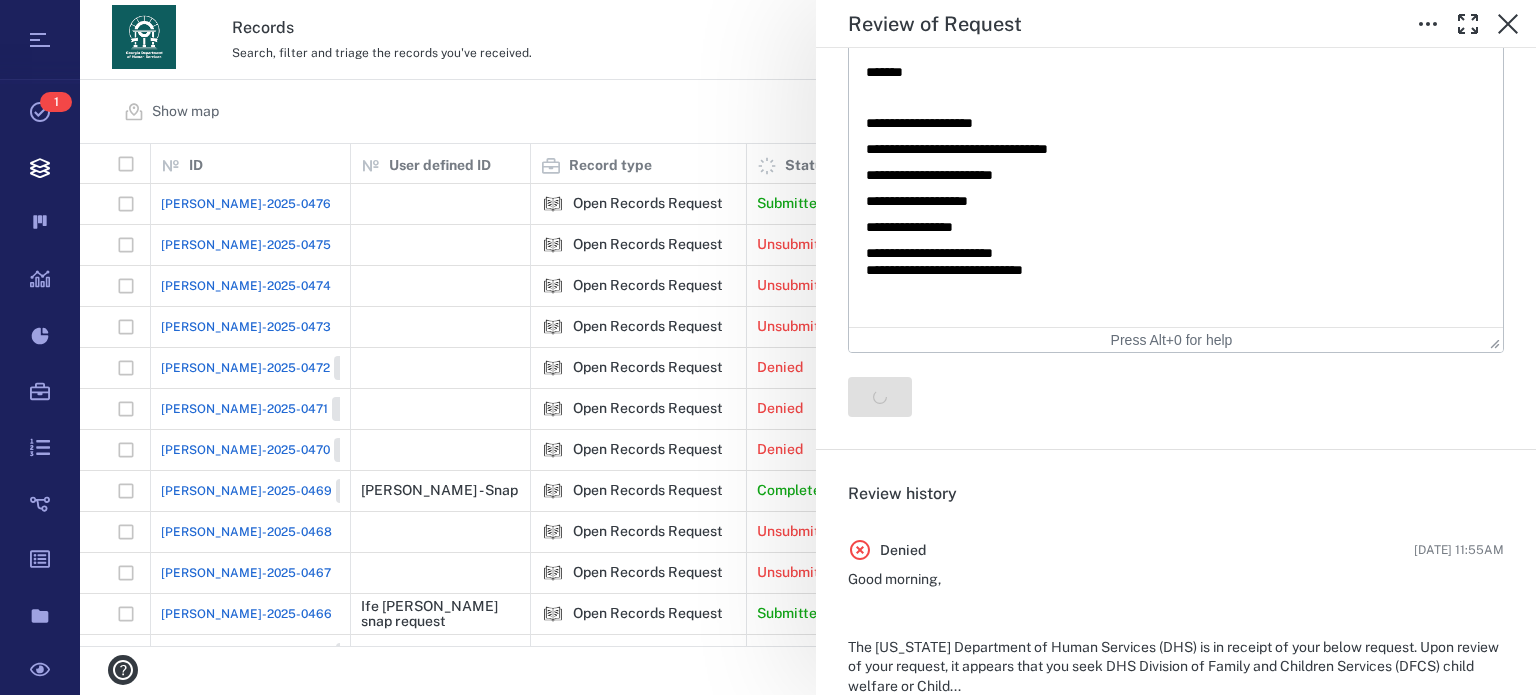 scroll, scrollTop: 0, scrollLeft: 0, axis: both 